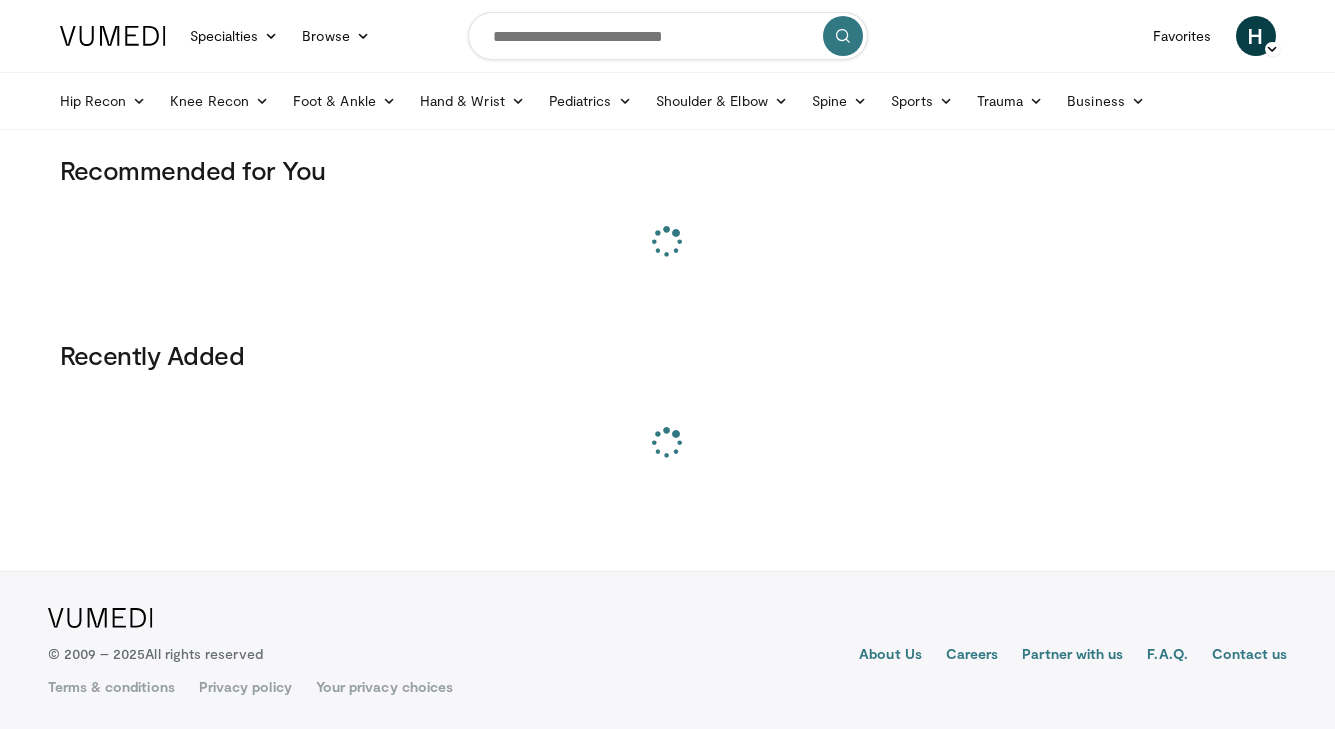 scroll, scrollTop: 0, scrollLeft: 0, axis: both 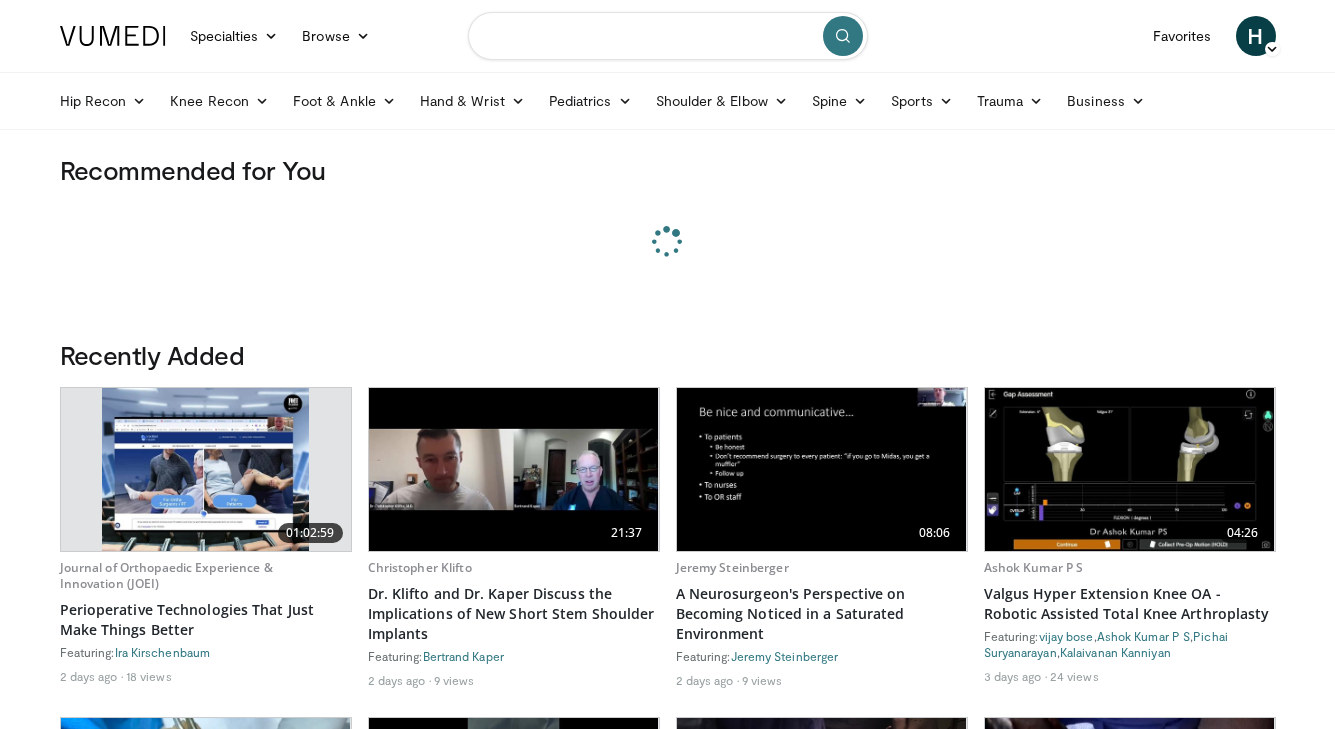 click at bounding box center (668, 36) 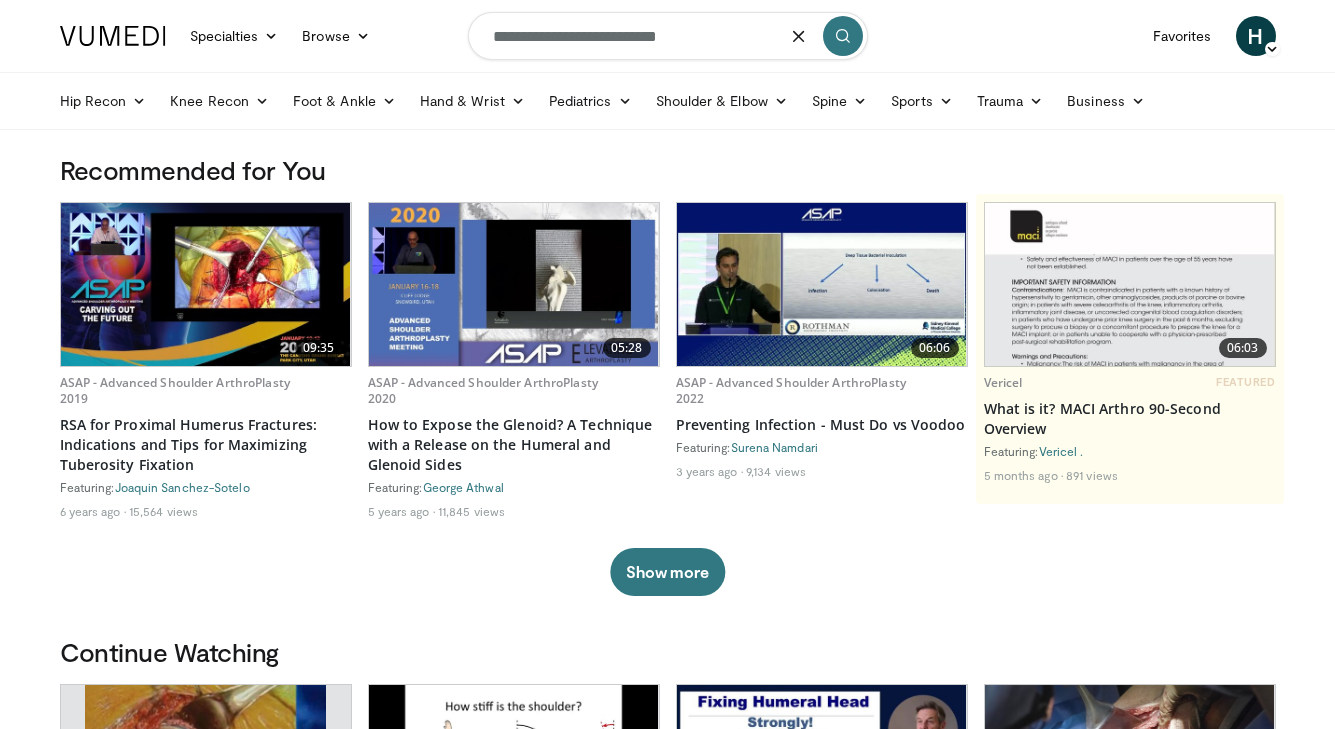 type on "**********" 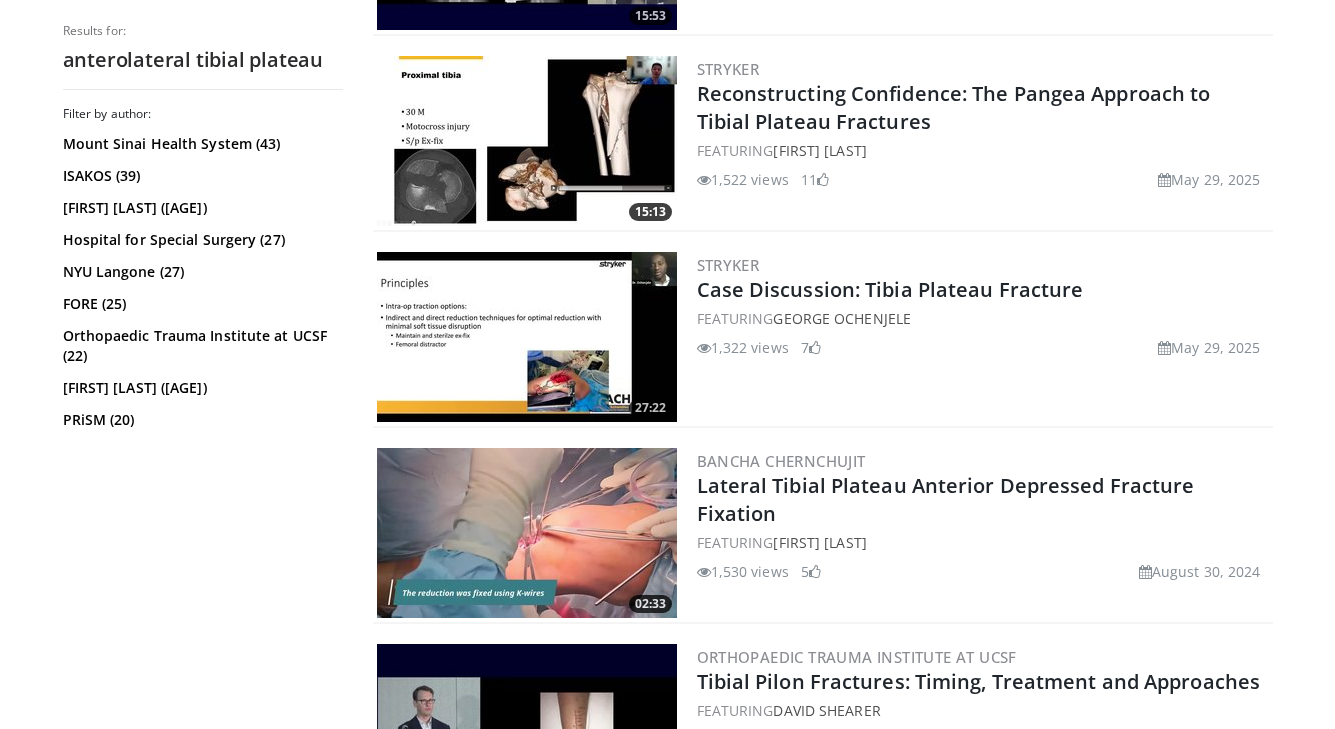 scroll, scrollTop: 761, scrollLeft: 0, axis: vertical 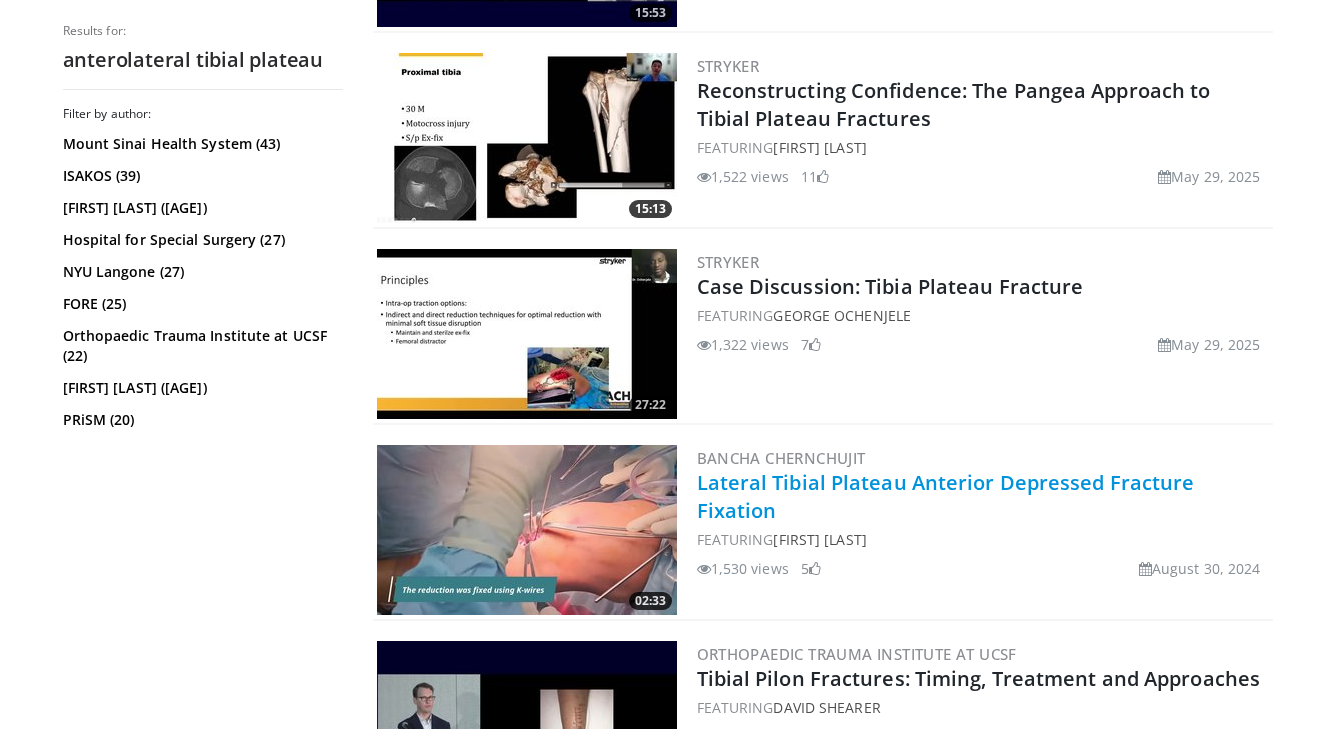 click on "Lateral Tibial Plateau Anterior Depressed Fracture Fixation" at bounding box center (946, 496) 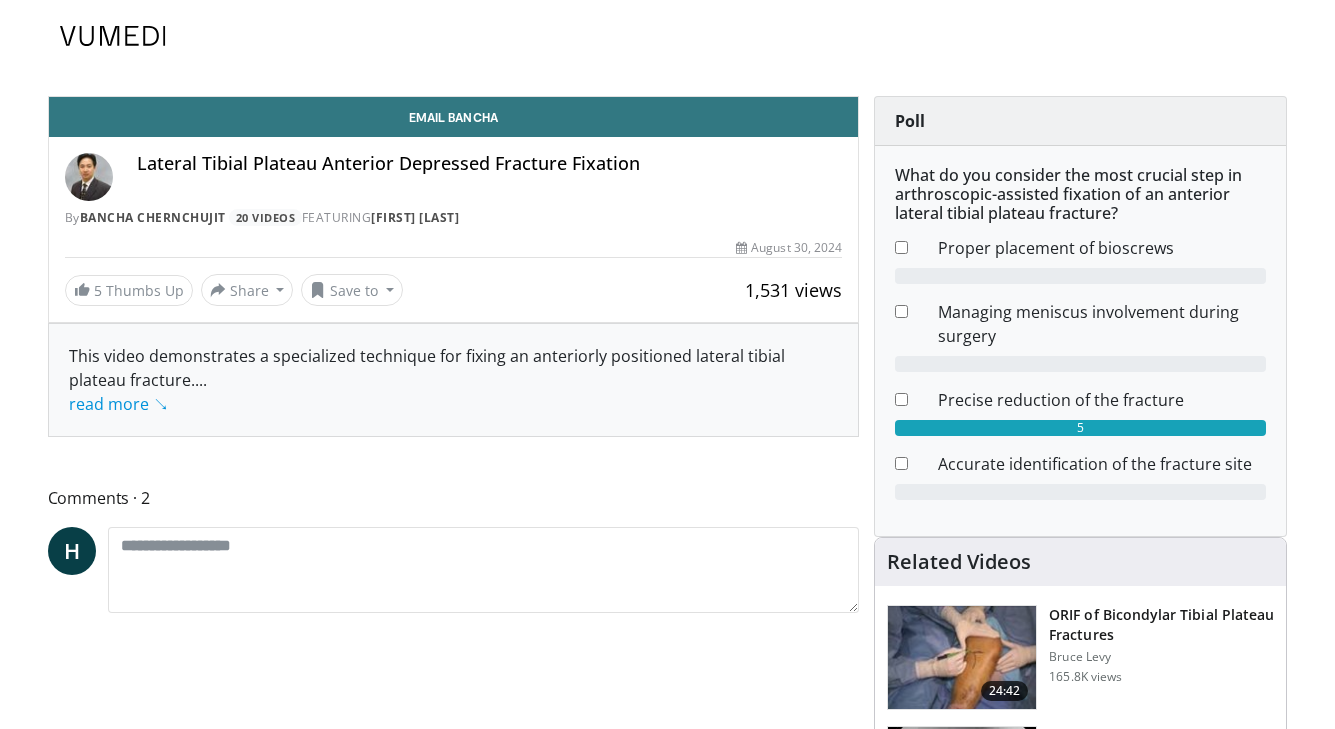 scroll, scrollTop: 0, scrollLeft: 0, axis: both 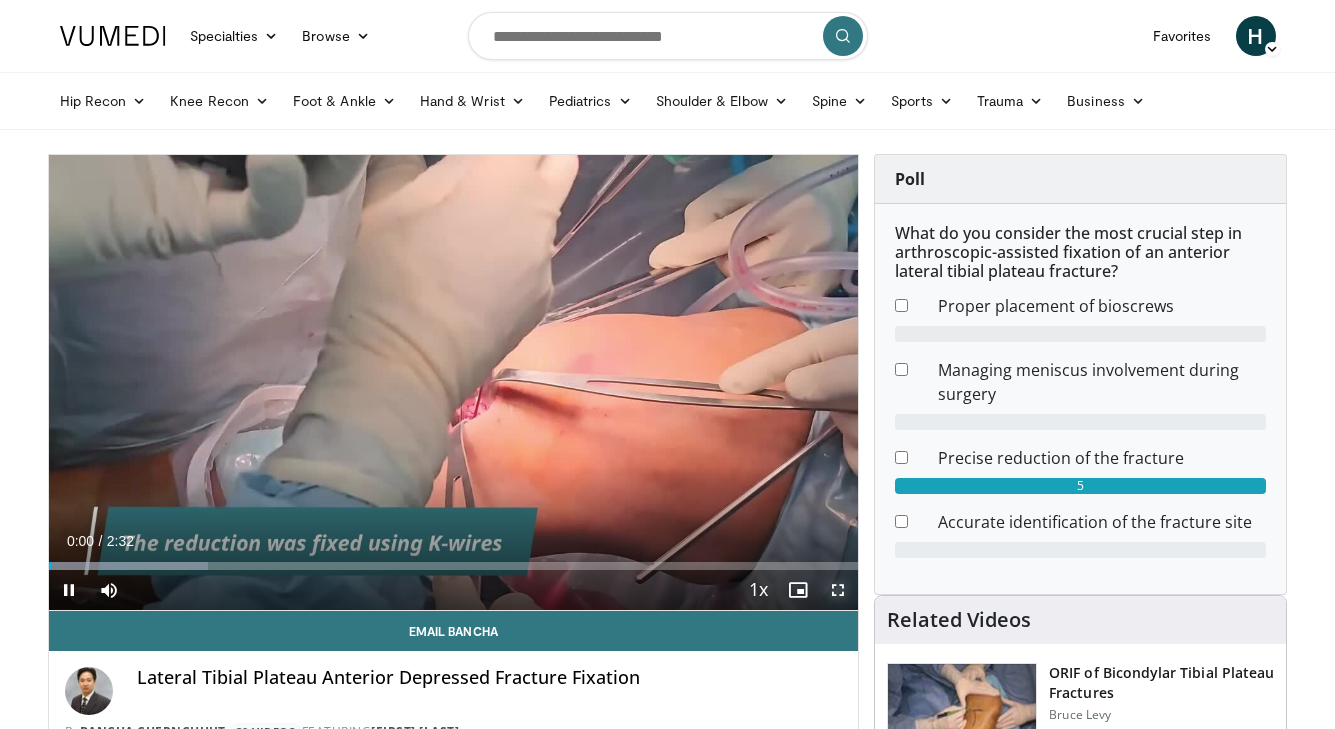 click at bounding box center [838, 590] 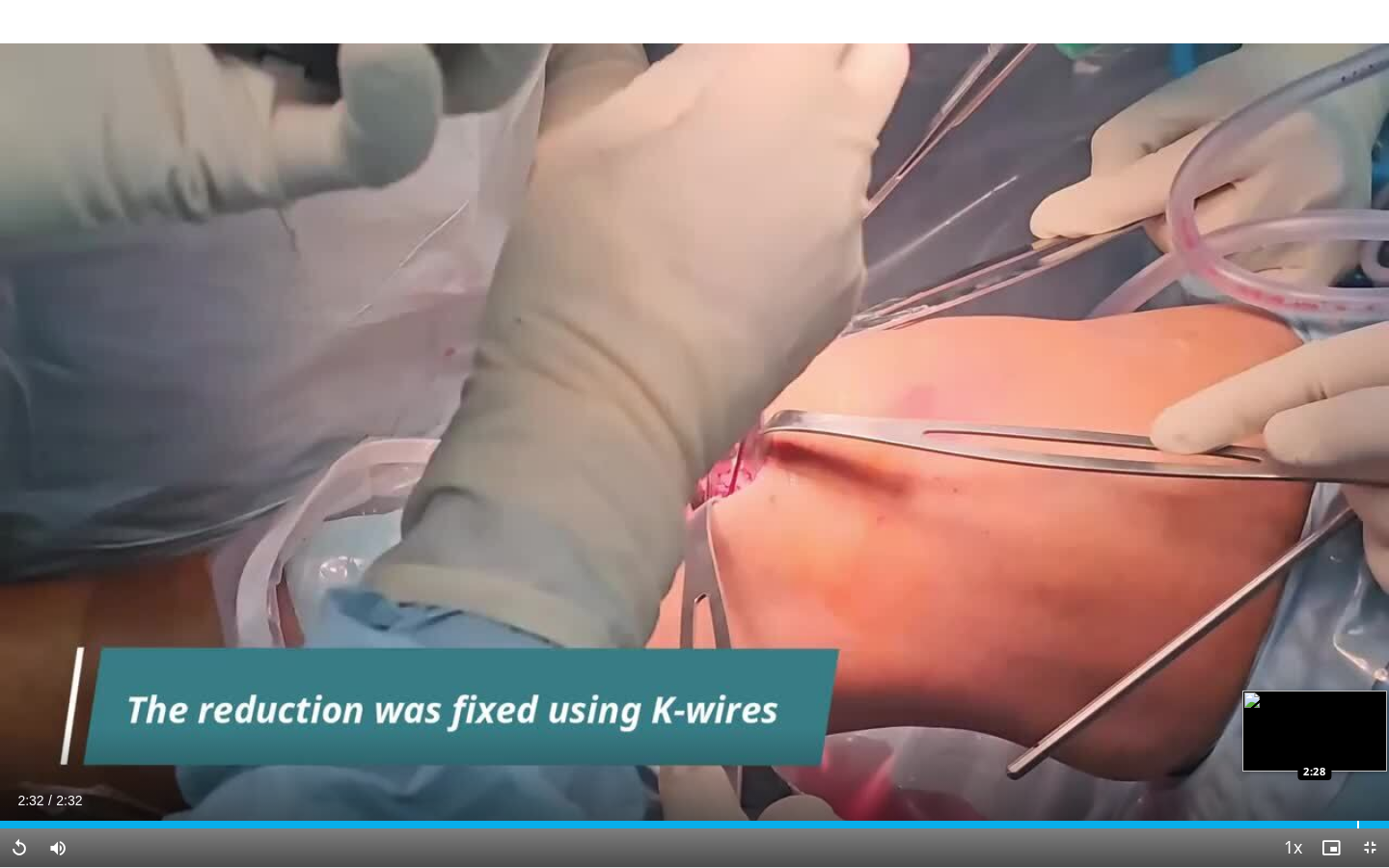 click at bounding box center (1358, 825) 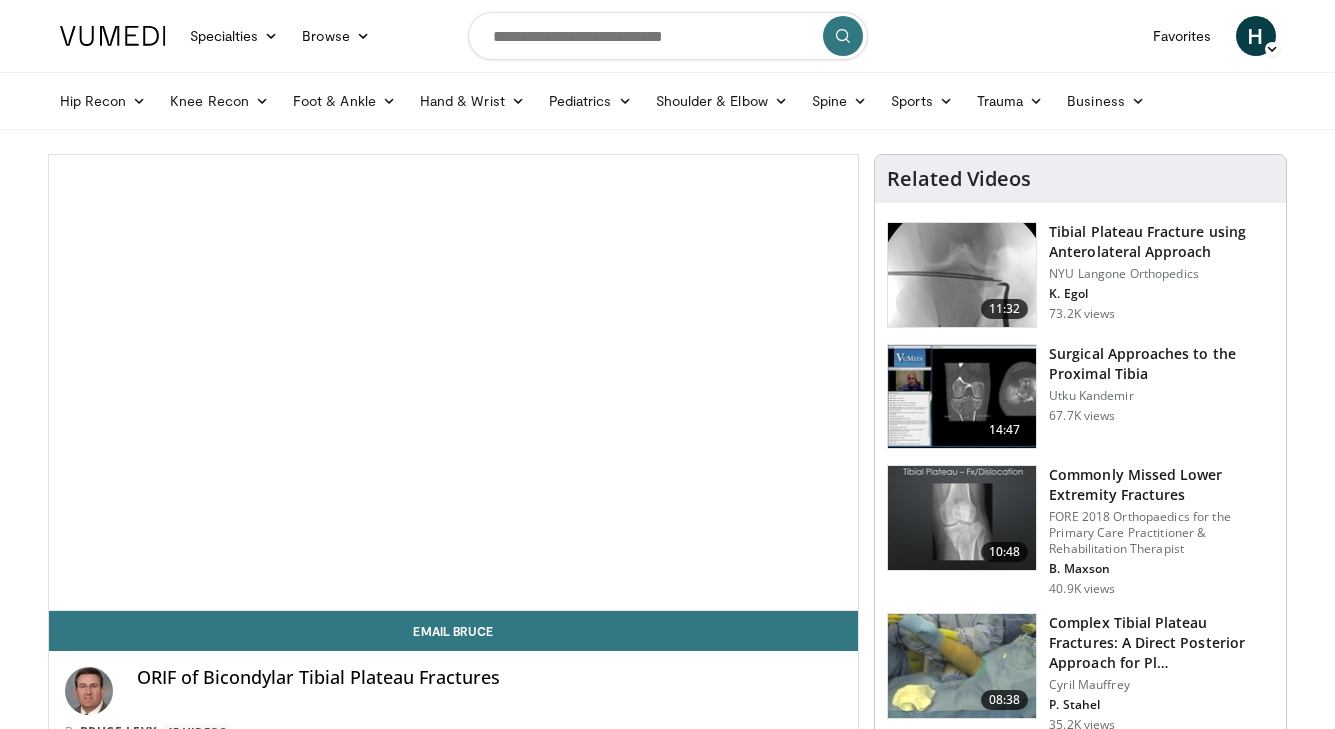 scroll, scrollTop: 0, scrollLeft: 0, axis: both 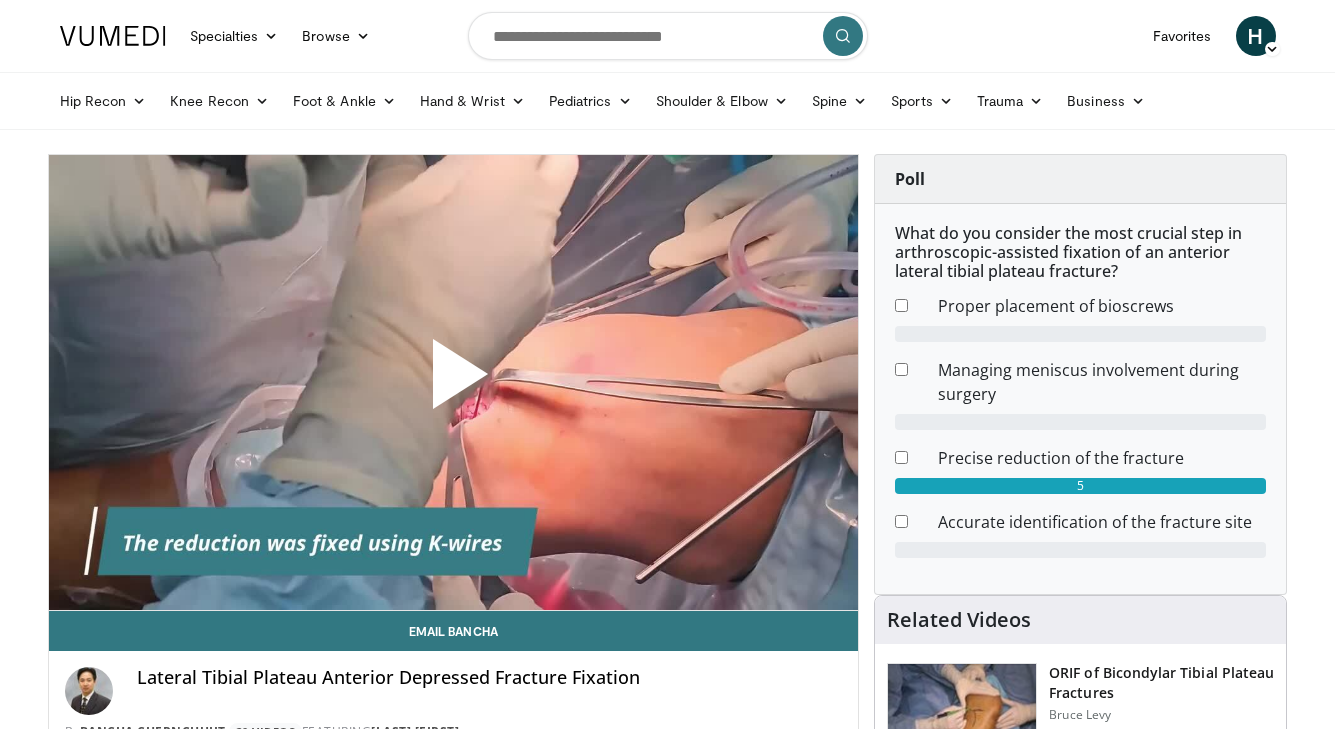 click at bounding box center [453, 382] 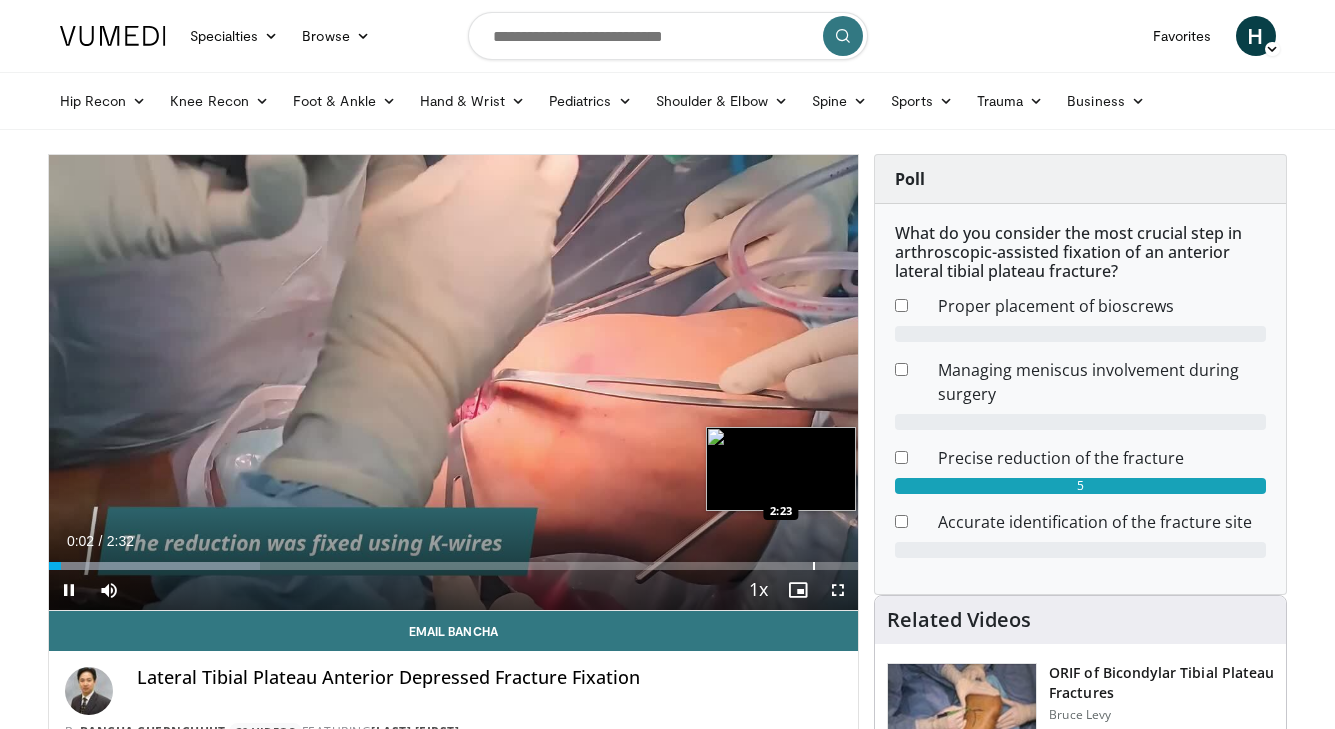 click on "Loaded :  26.18% 0:02 2:23" at bounding box center [454, 560] 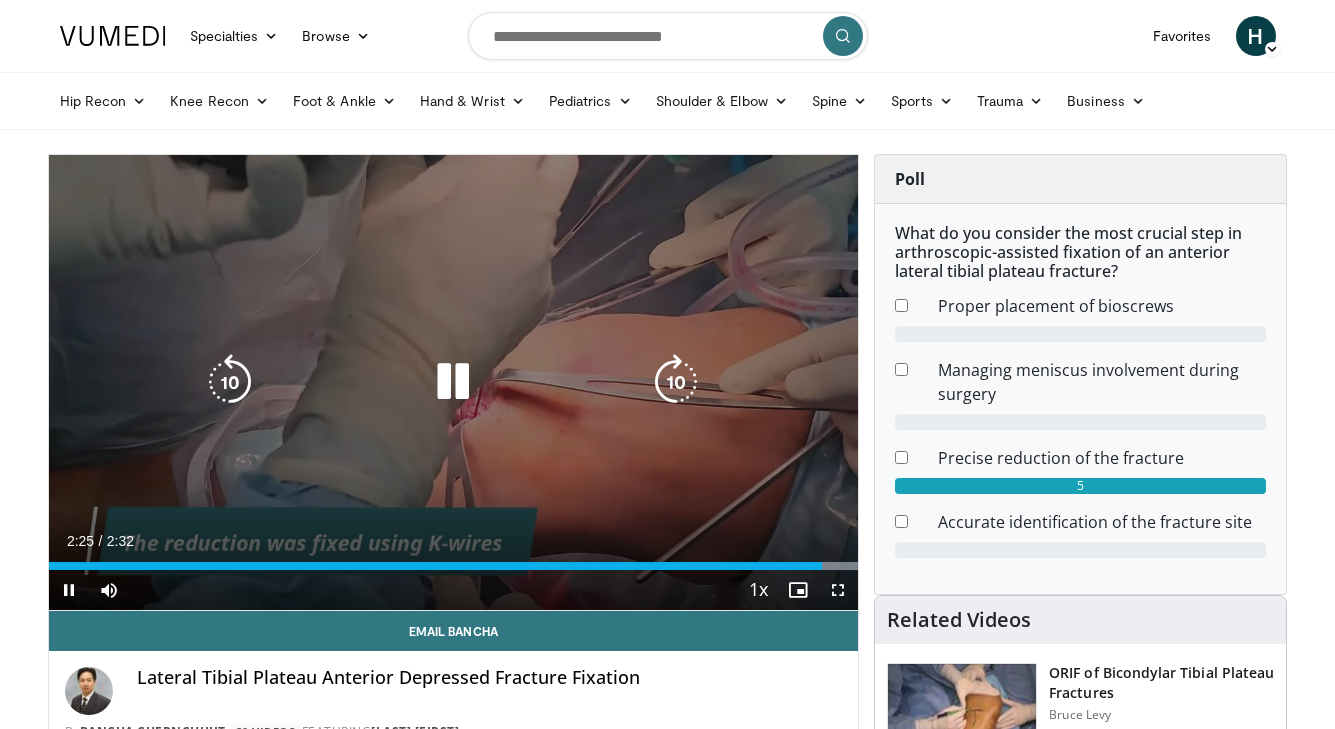 click at bounding box center [453, 382] 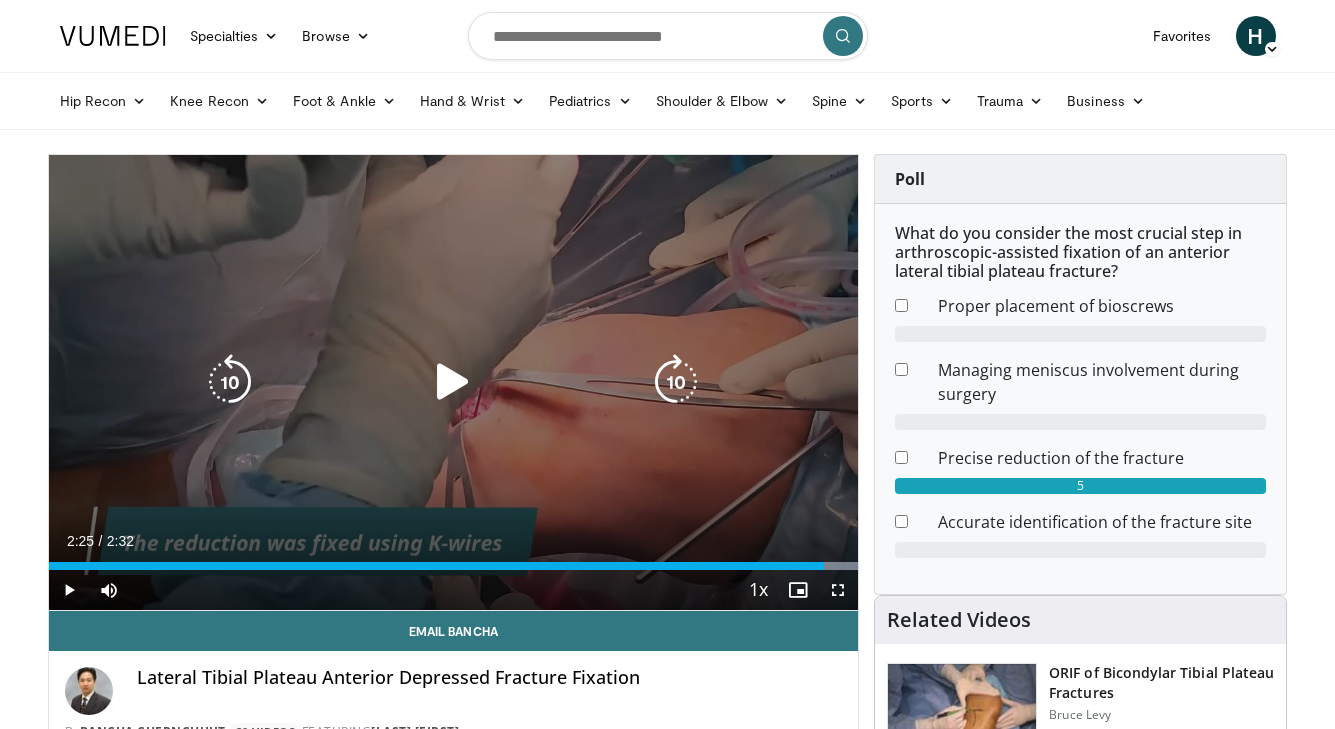click at bounding box center [453, 382] 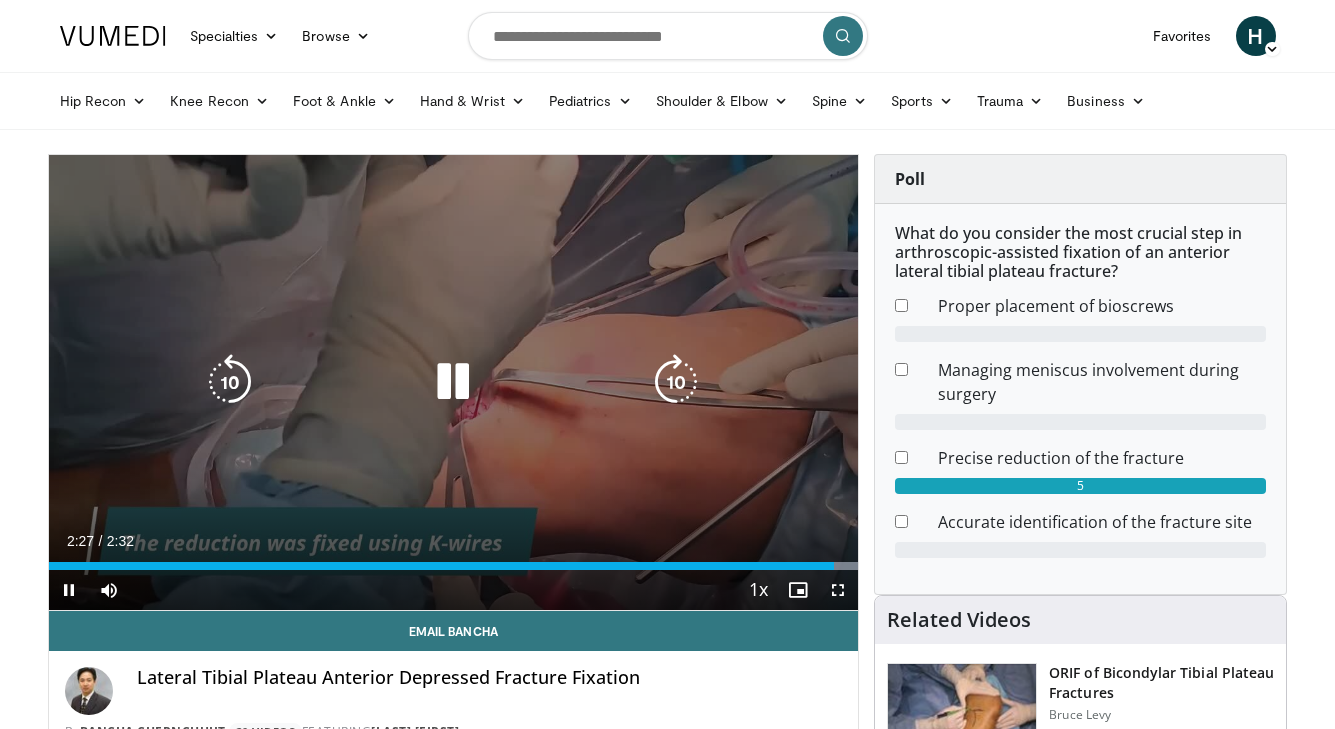 click at bounding box center (453, 382) 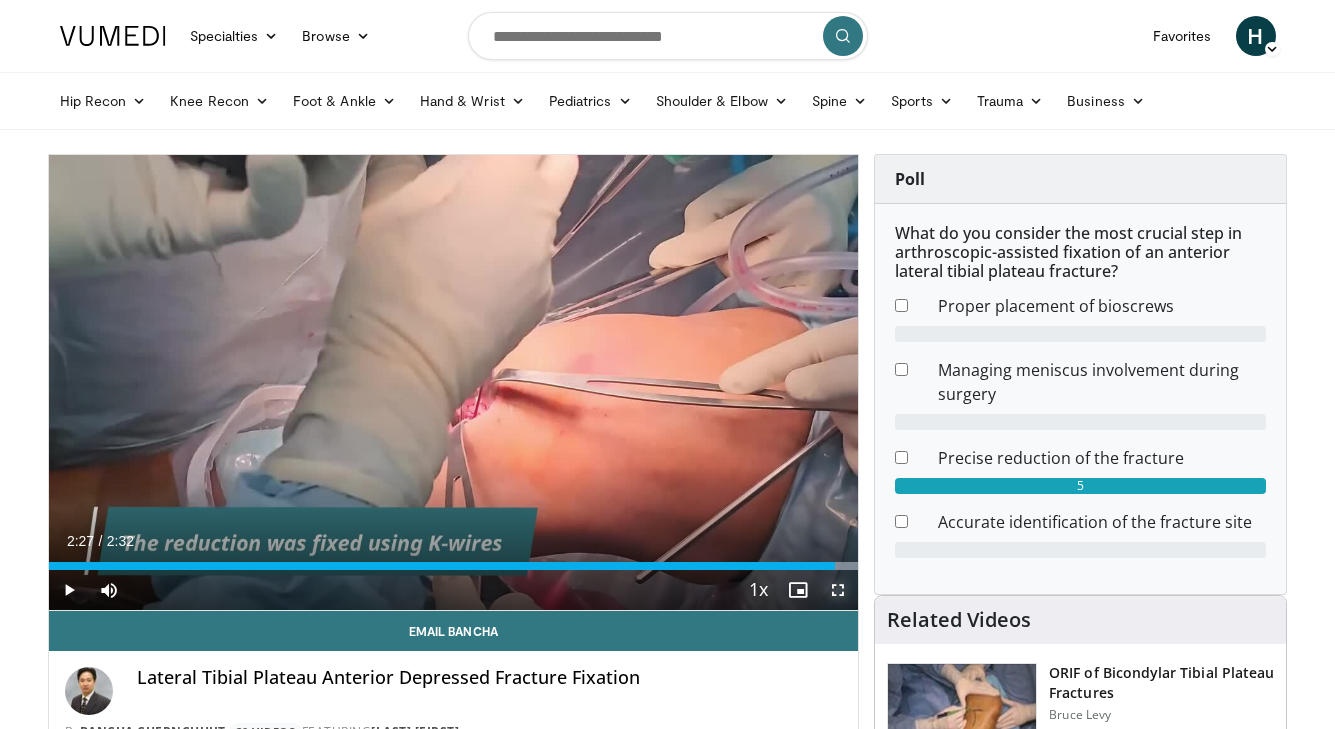 click at bounding box center (838, 590) 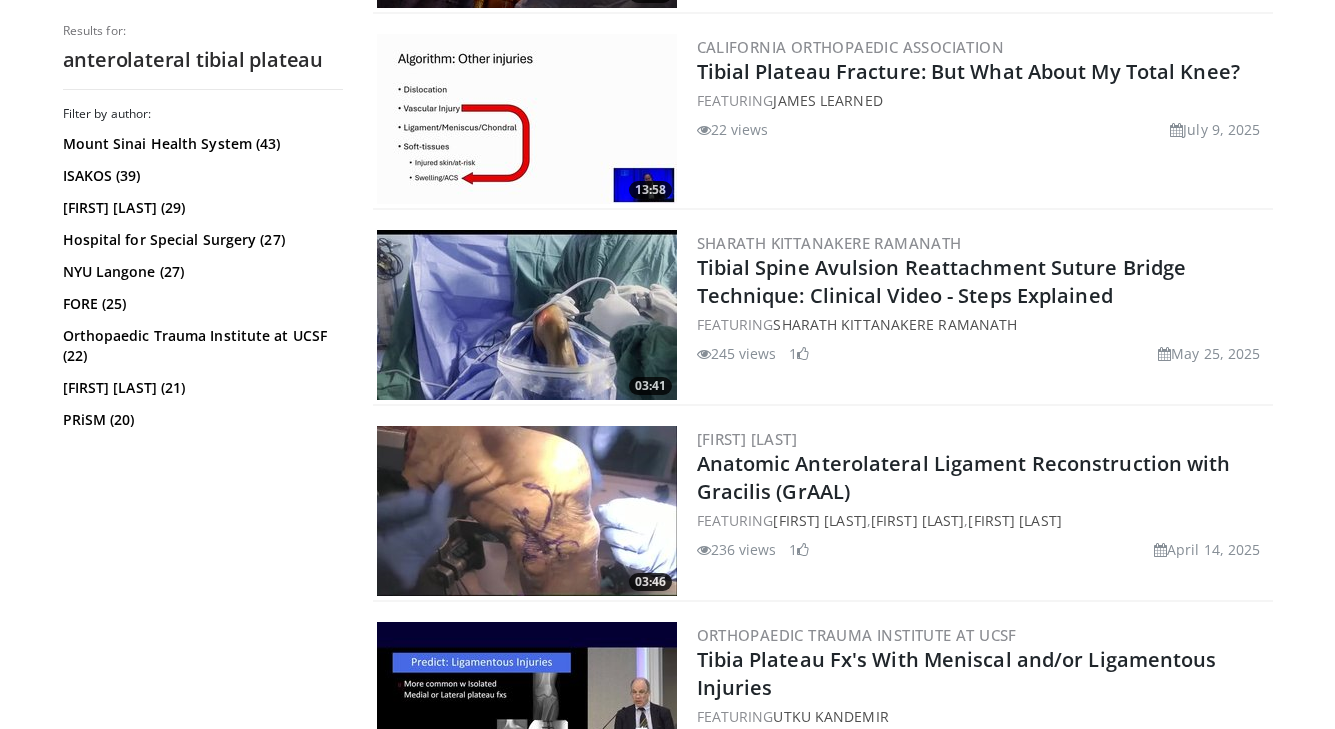 scroll, scrollTop: 1772, scrollLeft: 0, axis: vertical 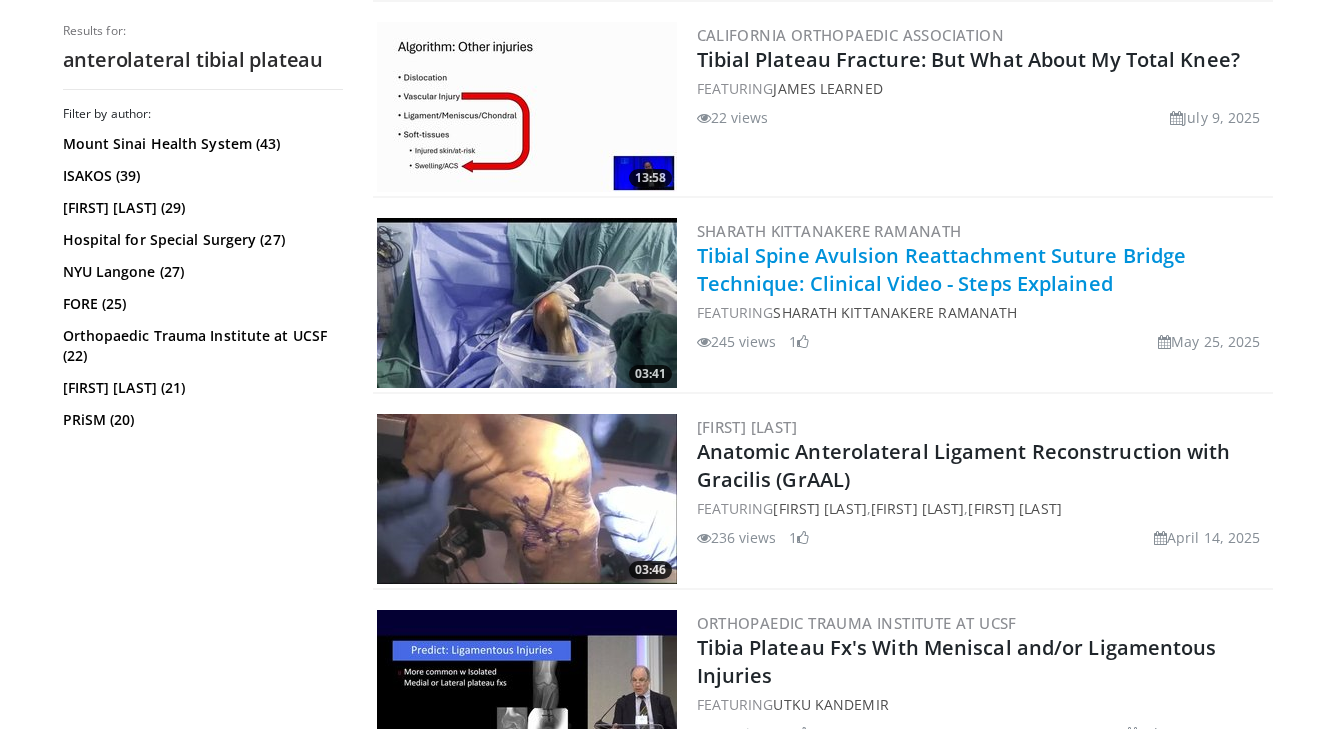 click on "Tibial Spine Avulsion Reattachment Suture Bridge Technique: Clinical Video - Steps Explained" at bounding box center [942, 269] 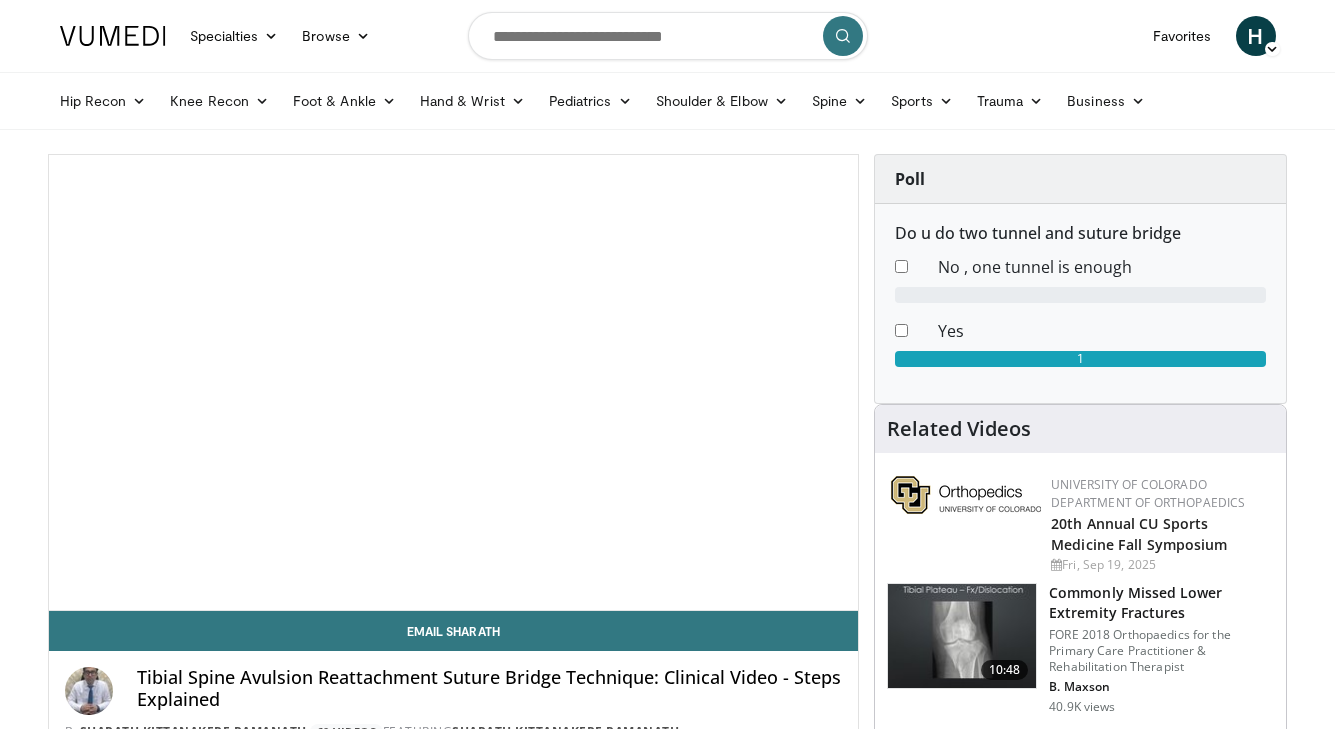 scroll, scrollTop: 0, scrollLeft: 0, axis: both 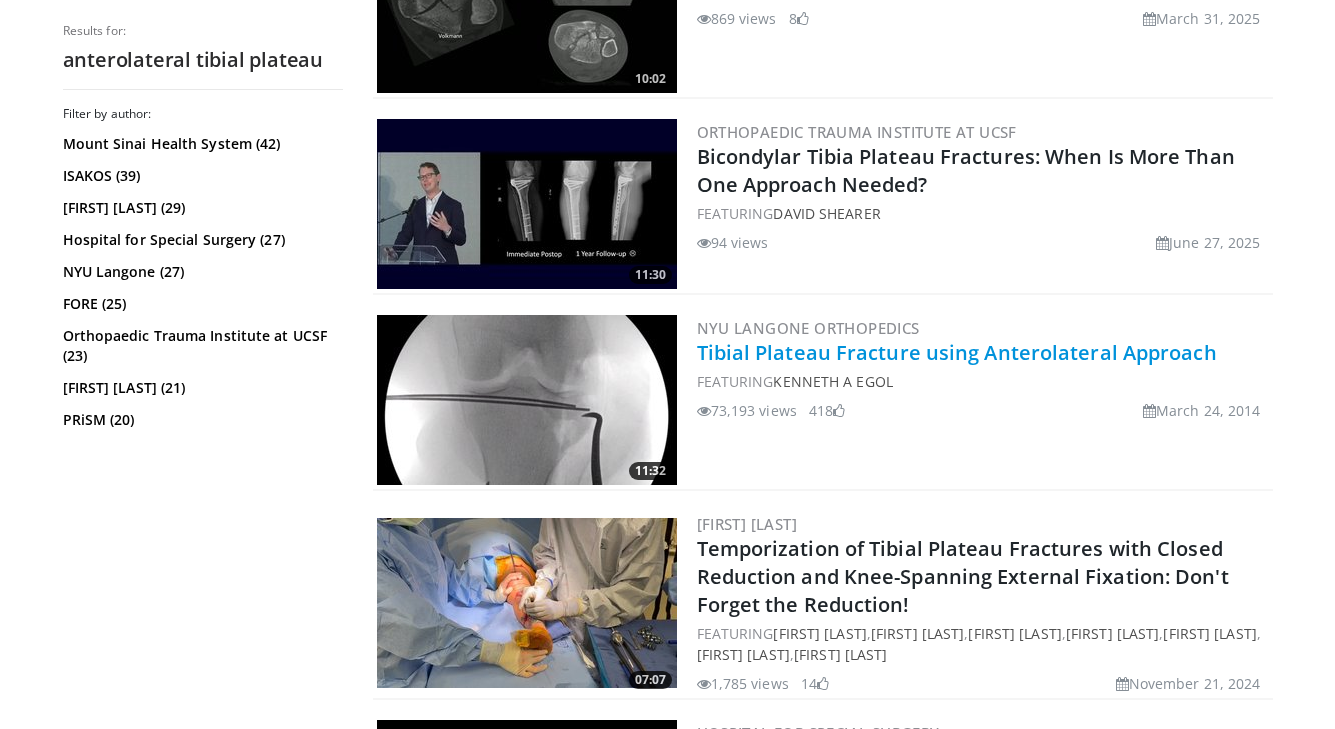 click on "Tibial Plateau Fracture using Anterolateral Approach" at bounding box center [957, 352] 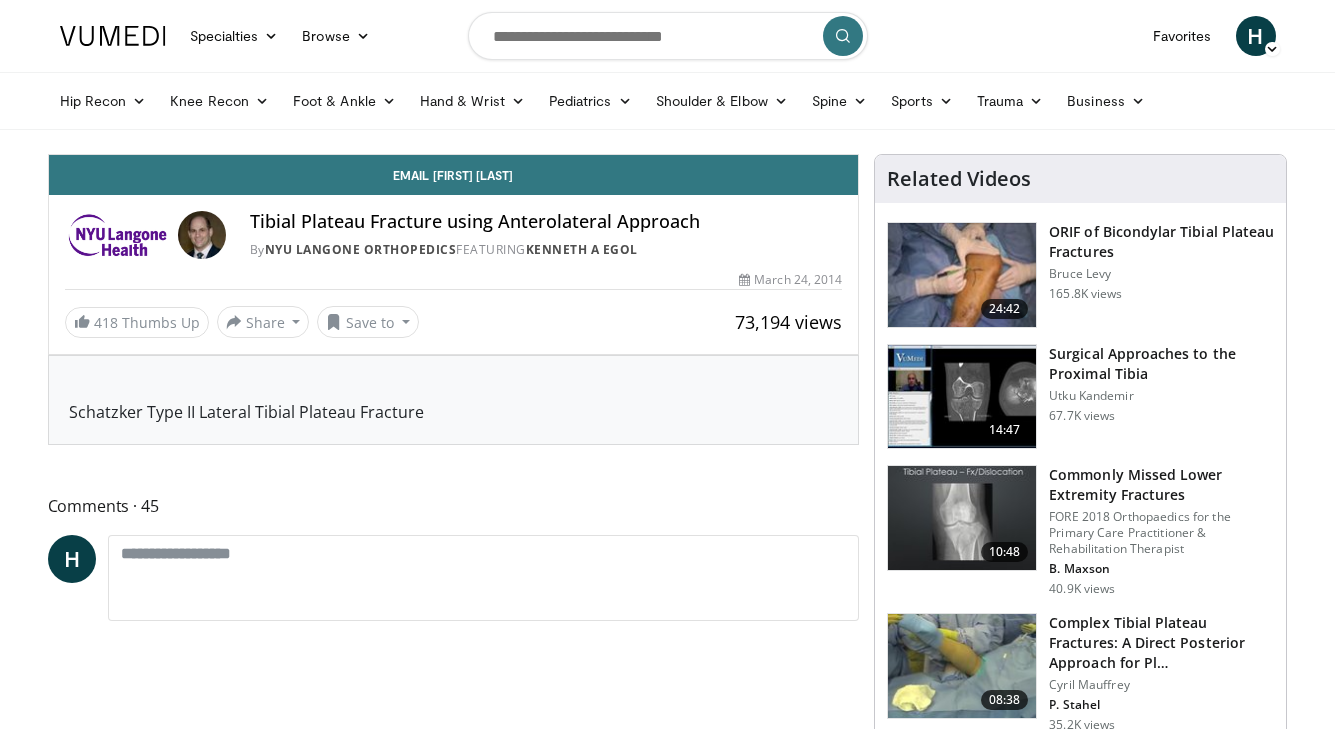 scroll, scrollTop: 0, scrollLeft: 0, axis: both 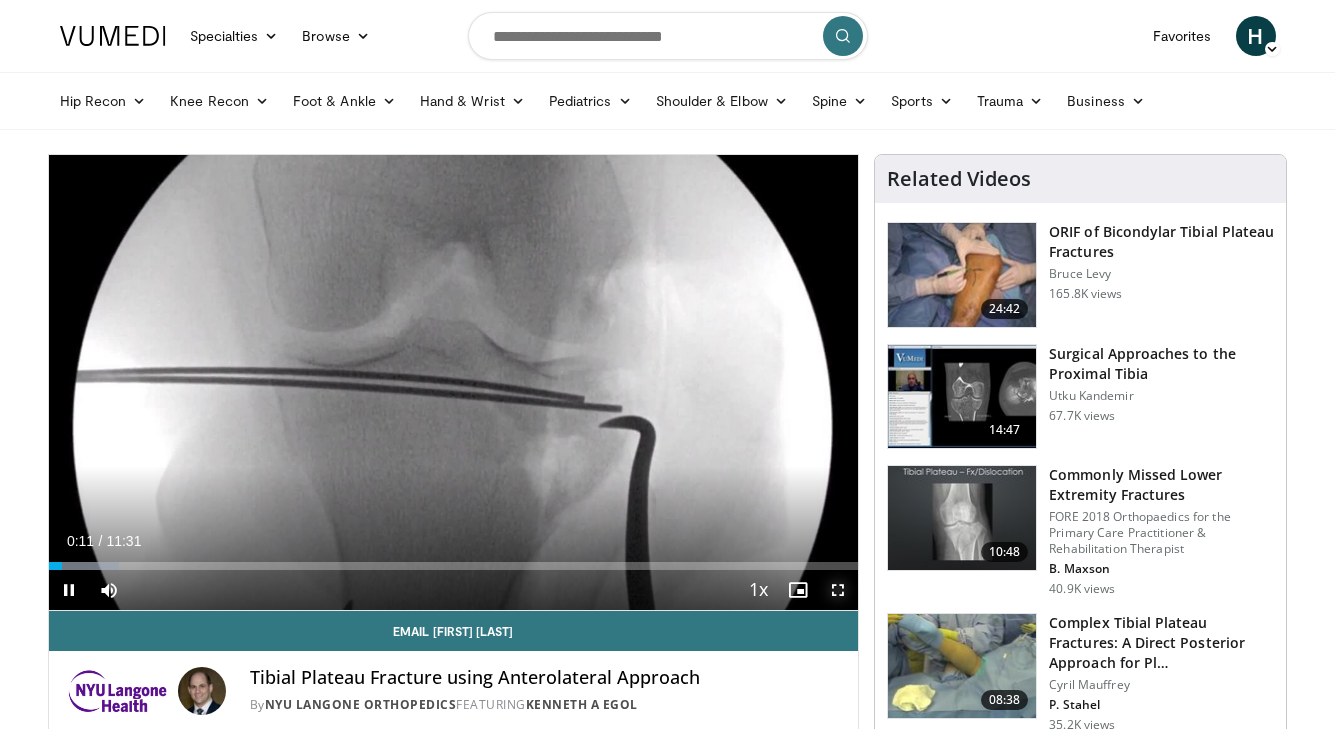 click at bounding box center [838, 590] 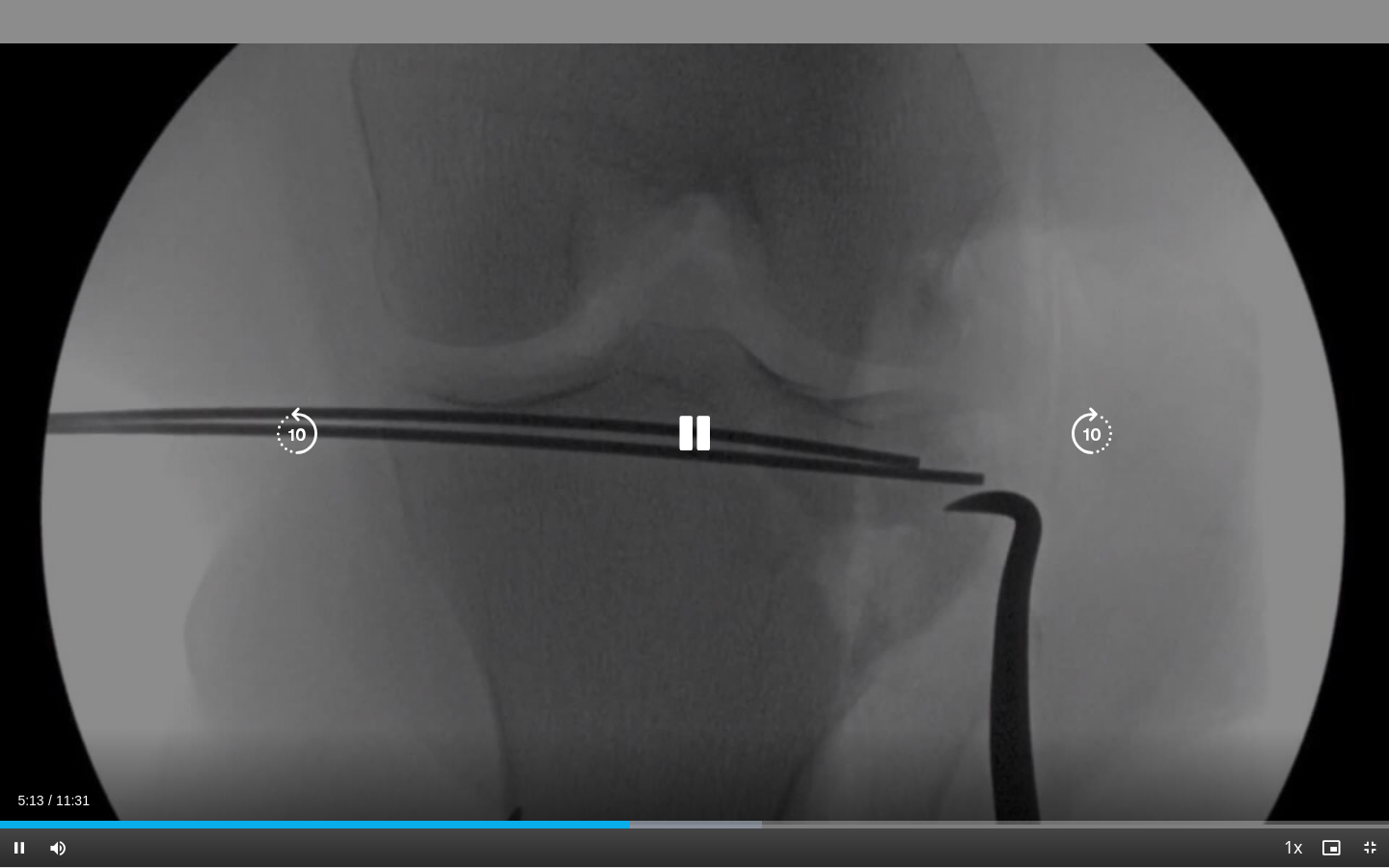 click at bounding box center [694, 434] 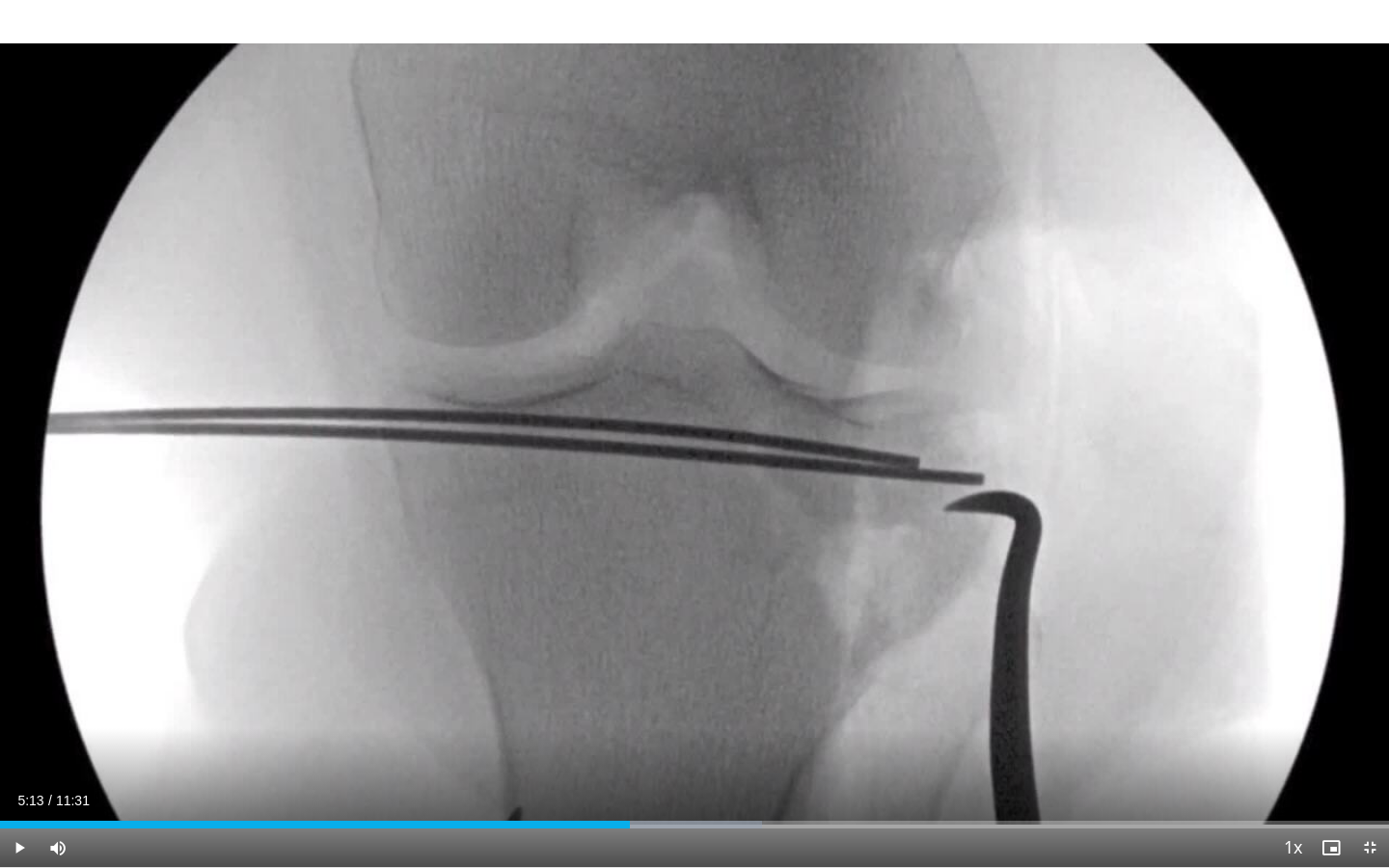 type 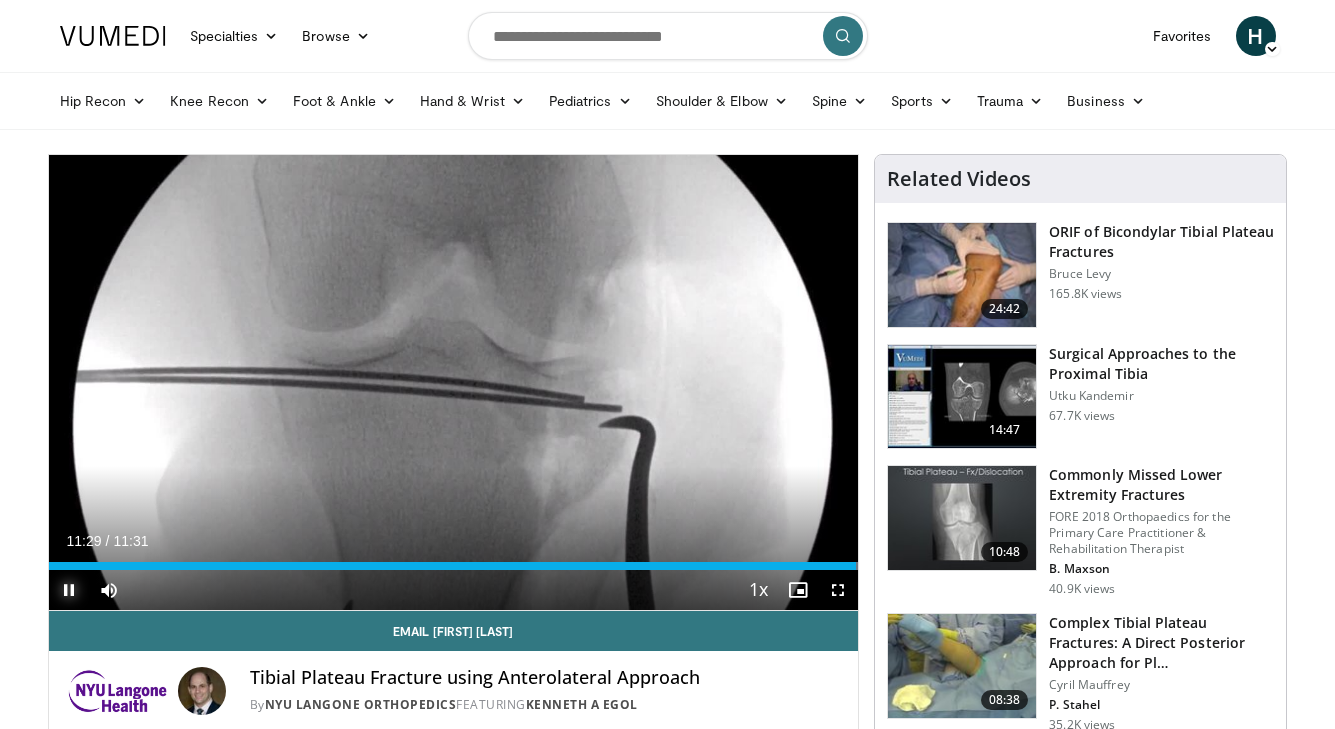 click at bounding box center (69, 590) 